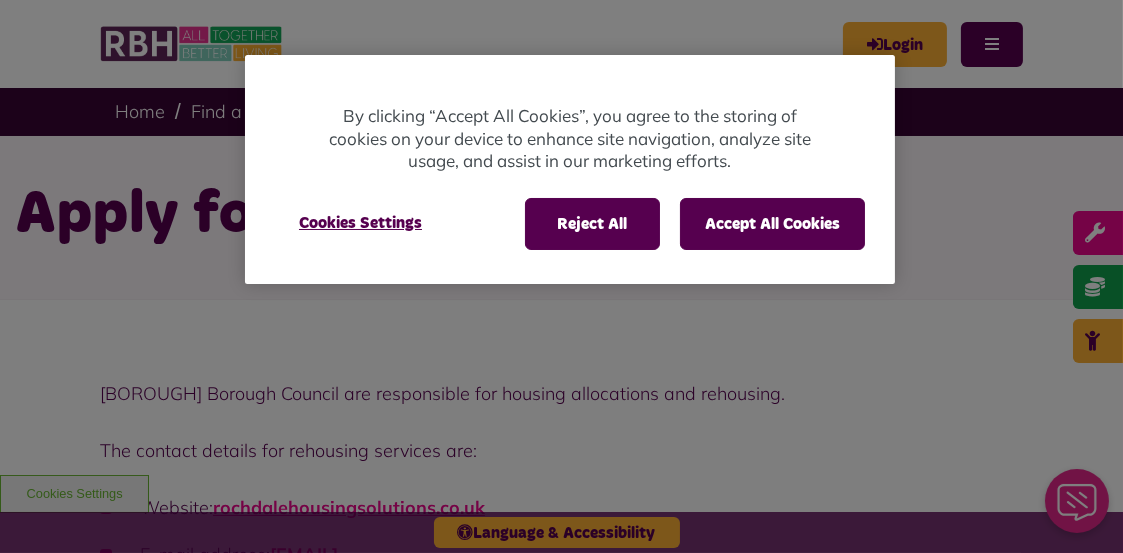 scroll, scrollTop: 0, scrollLeft: 0, axis: both 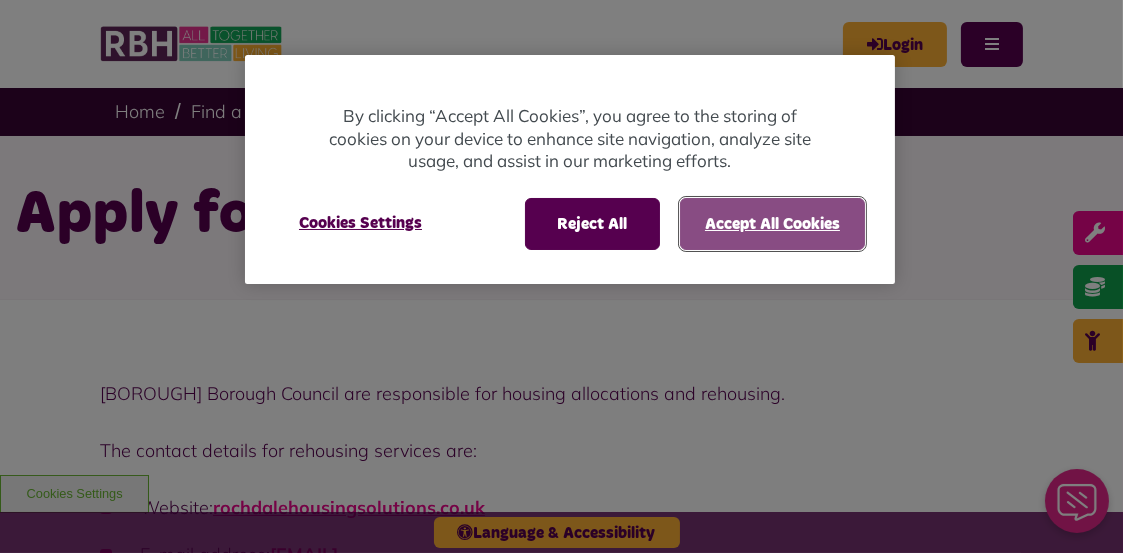 click on "Accept All Cookies" at bounding box center [772, 224] 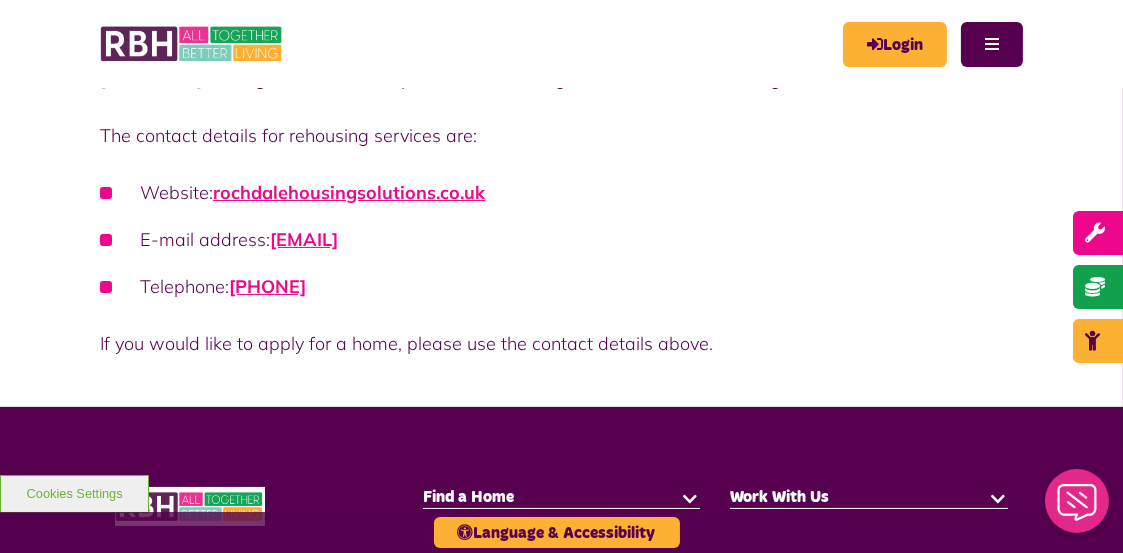 scroll, scrollTop: 352, scrollLeft: 0, axis: vertical 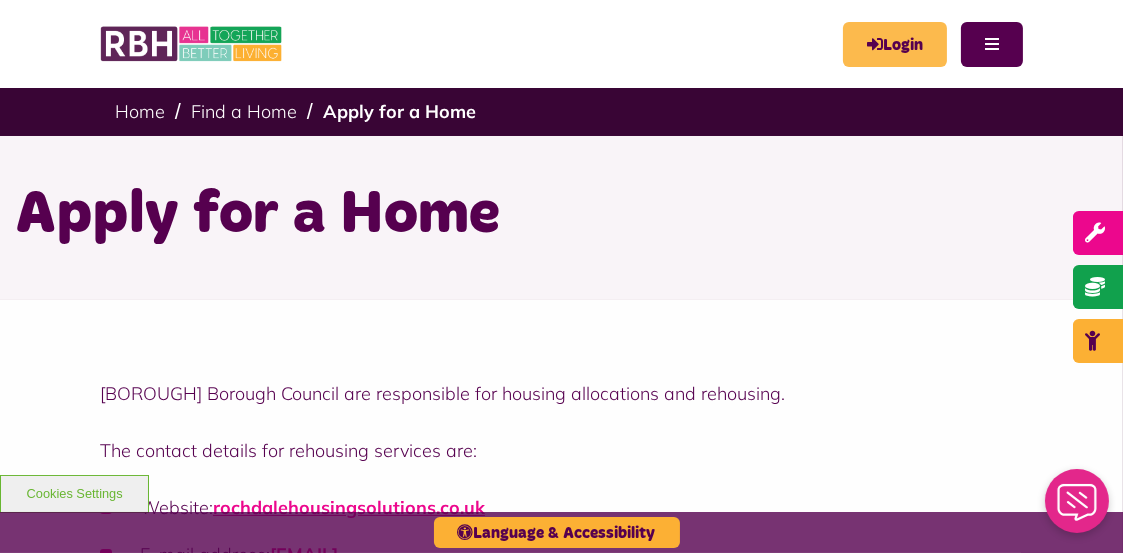 click on "Login" at bounding box center [895, 44] 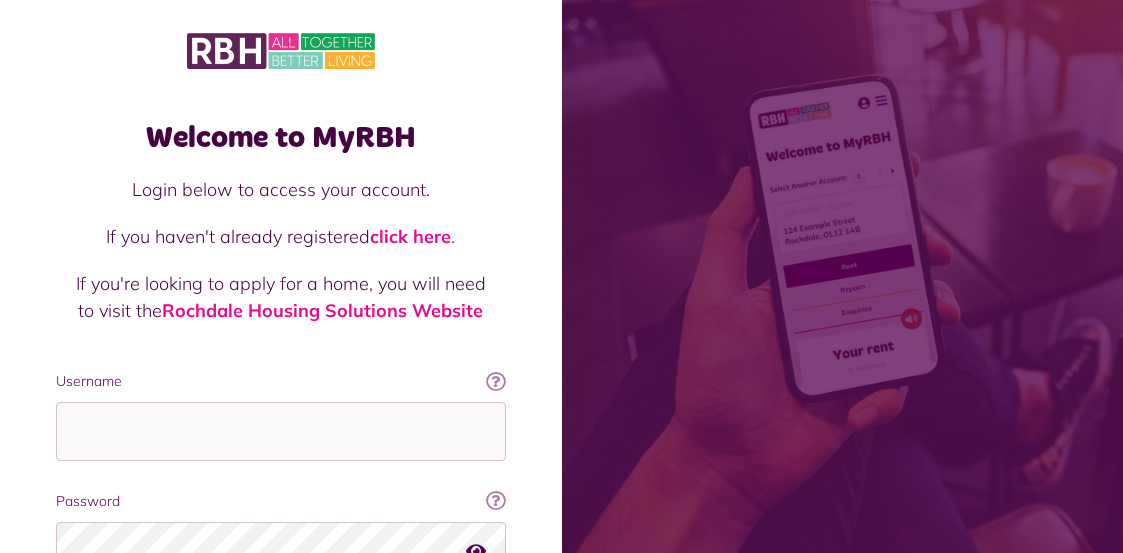 scroll, scrollTop: 0, scrollLeft: 0, axis: both 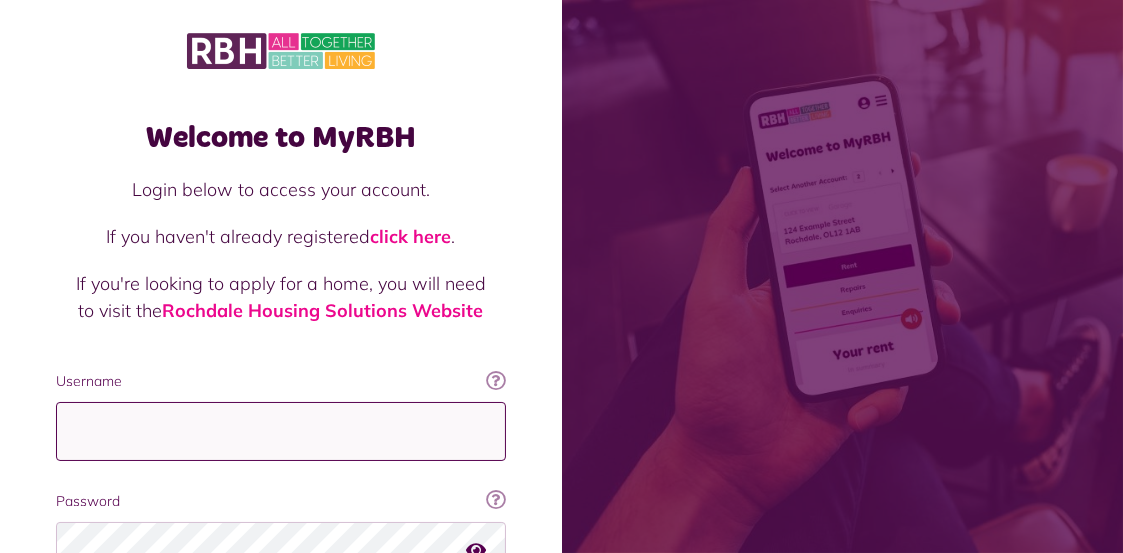 click on "Username" at bounding box center [281, 431] 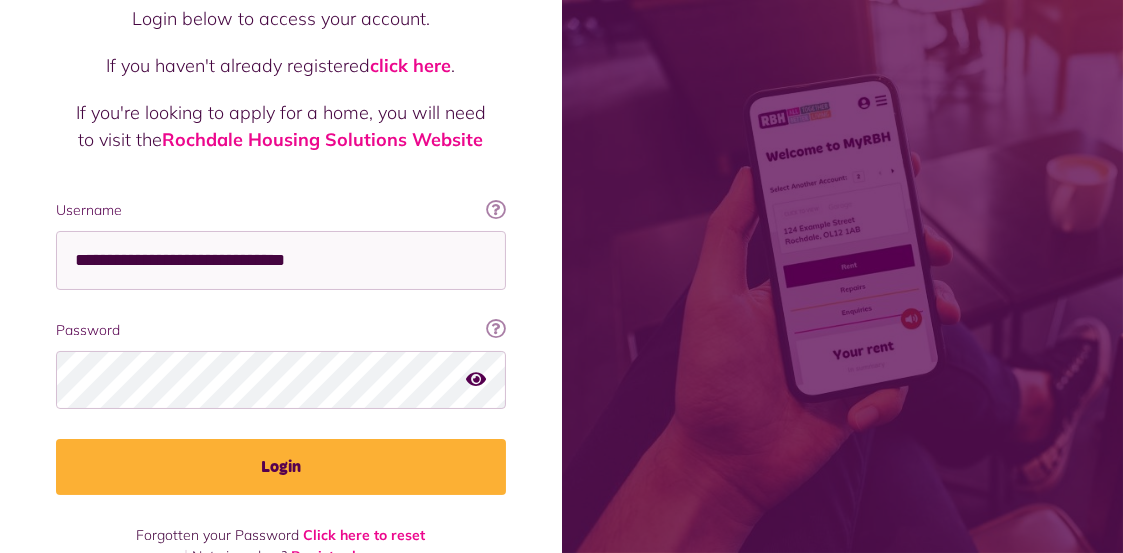 scroll, scrollTop: 214, scrollLeft: 0, axis: vertical 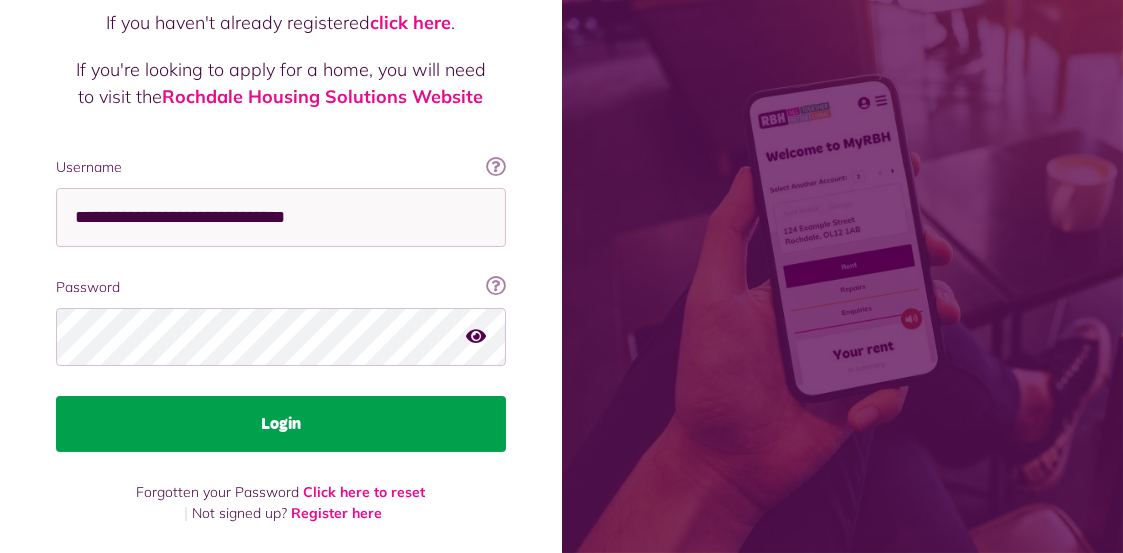 click on "Login" at bounding box center (281, 424) 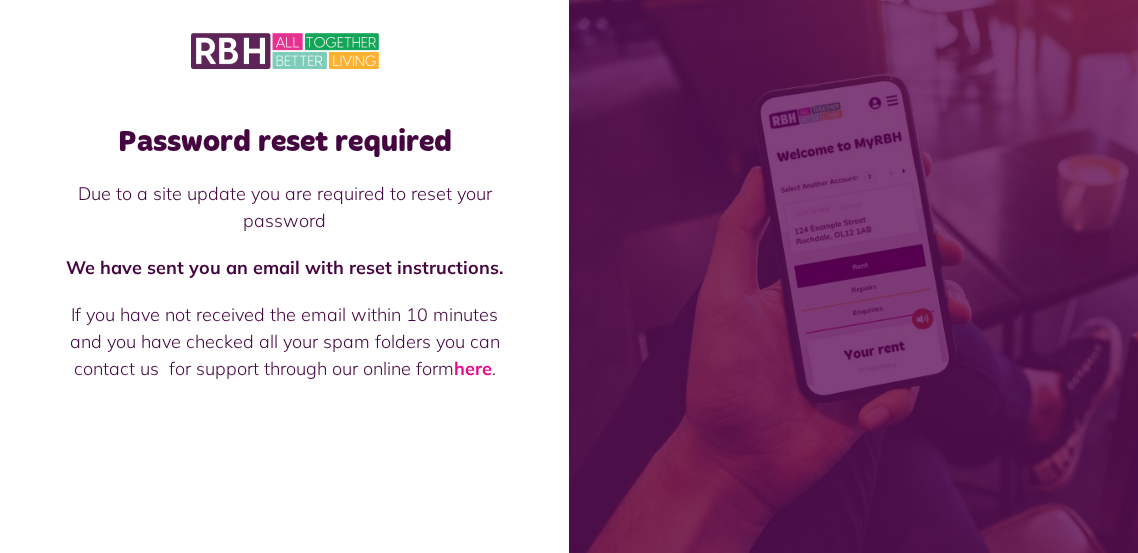 scroll, scrollTop: 0, scrollLeft: 0, axis: both 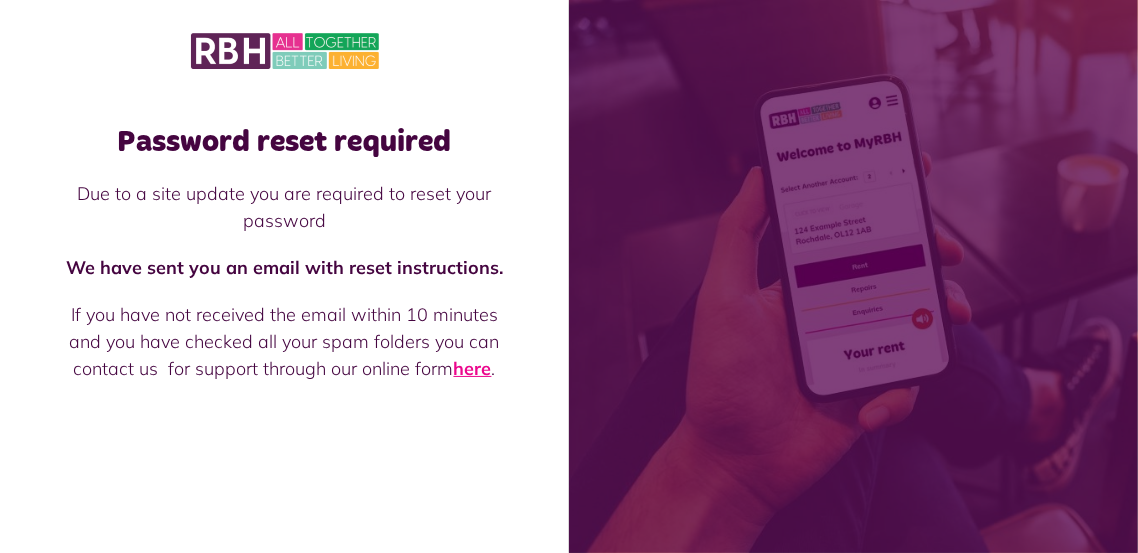 click on "here" at bounding box center [473, 368] 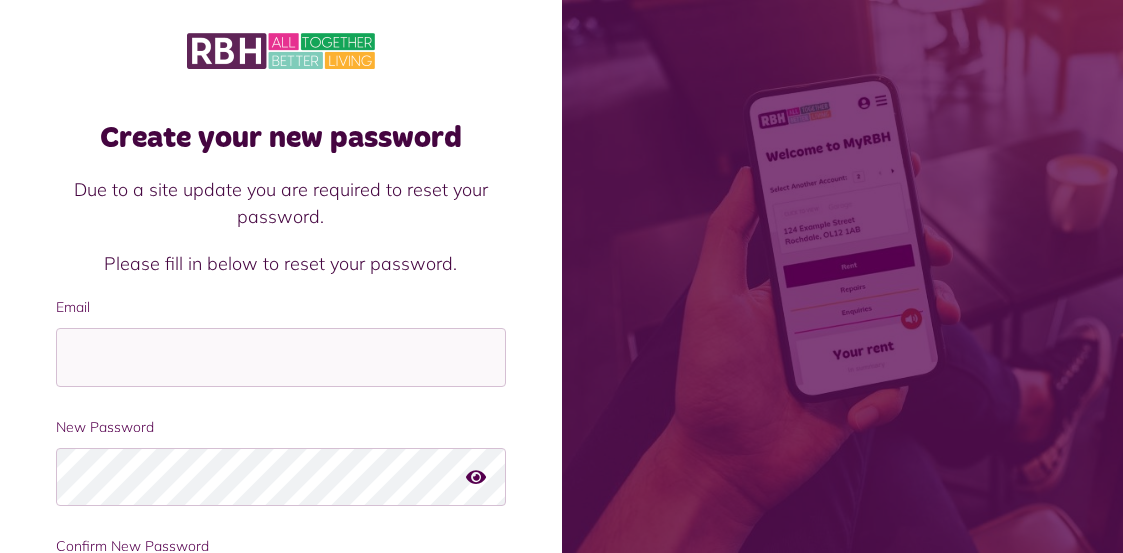 scroll, scrollTop: 0, scrollLeft: 0, axis: both 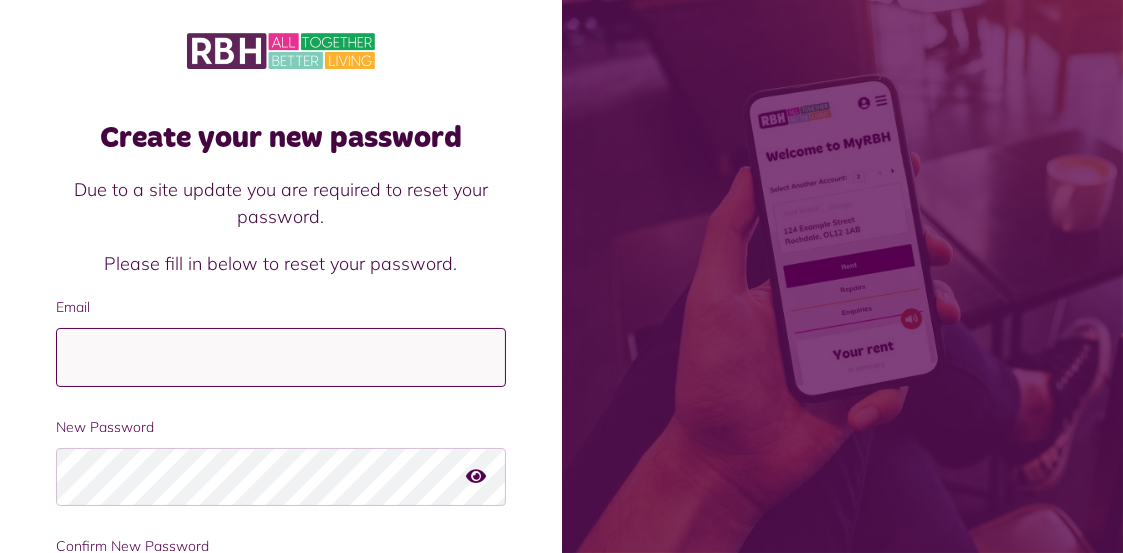 type on "**********" 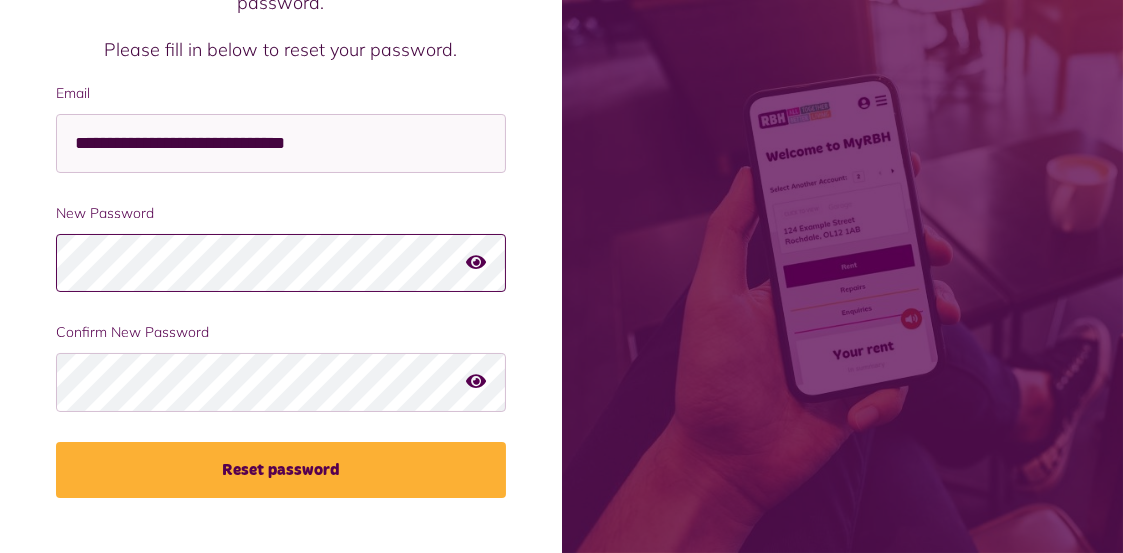 scroll, scrollTop: 218, scrollLeft: 0, axis: vertical 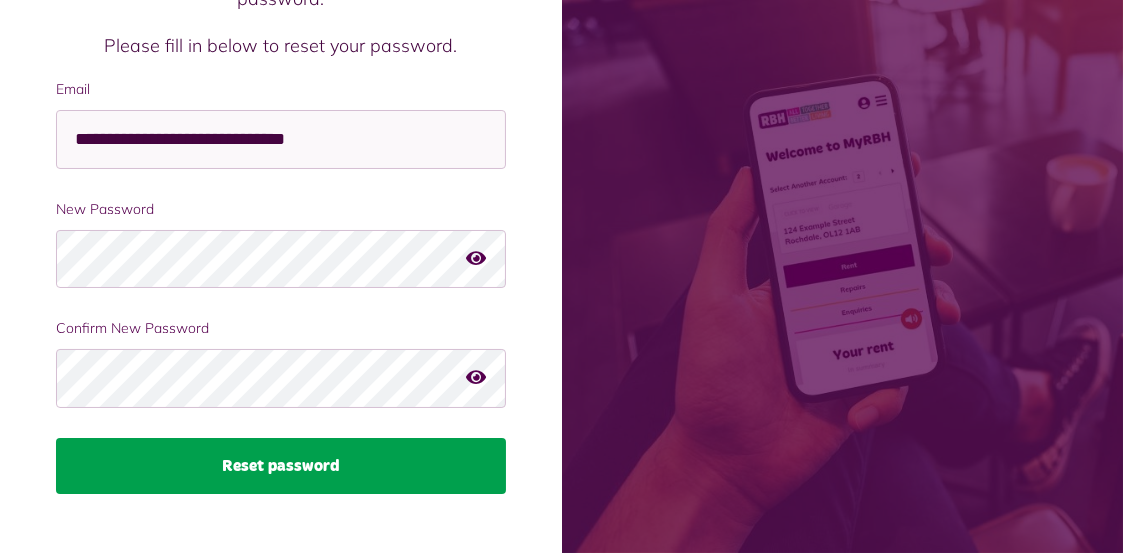 click on "Reset password" at bounding box center [281, 466] 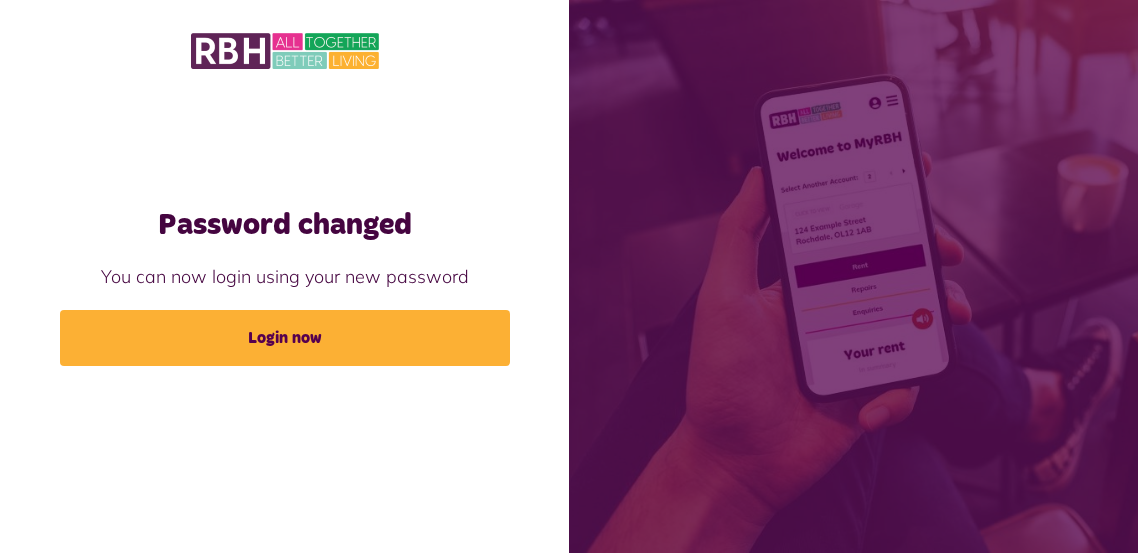 scroll, scrollTop: 0, scrollLeft: 0, axis: both 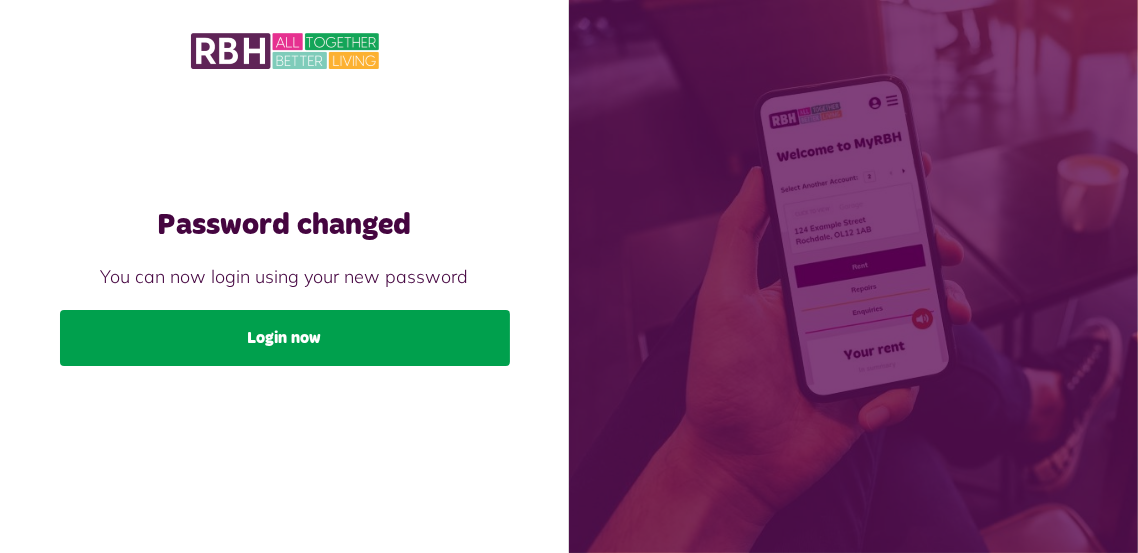 click on "Login now" at bounding box center (285, 338) 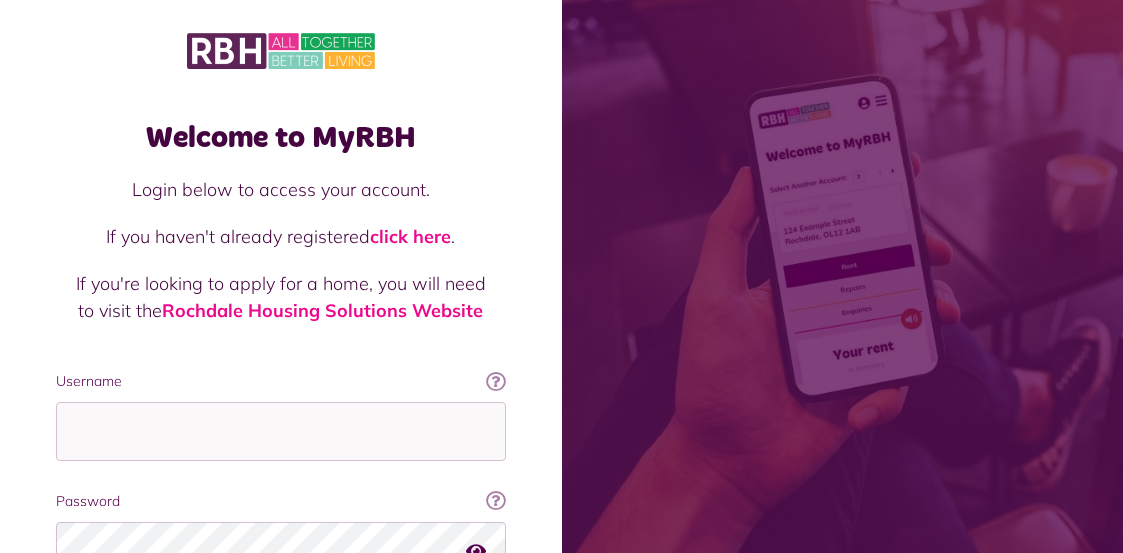 scroll, scrollTop: 0, scrollLeft: 0, axis: both 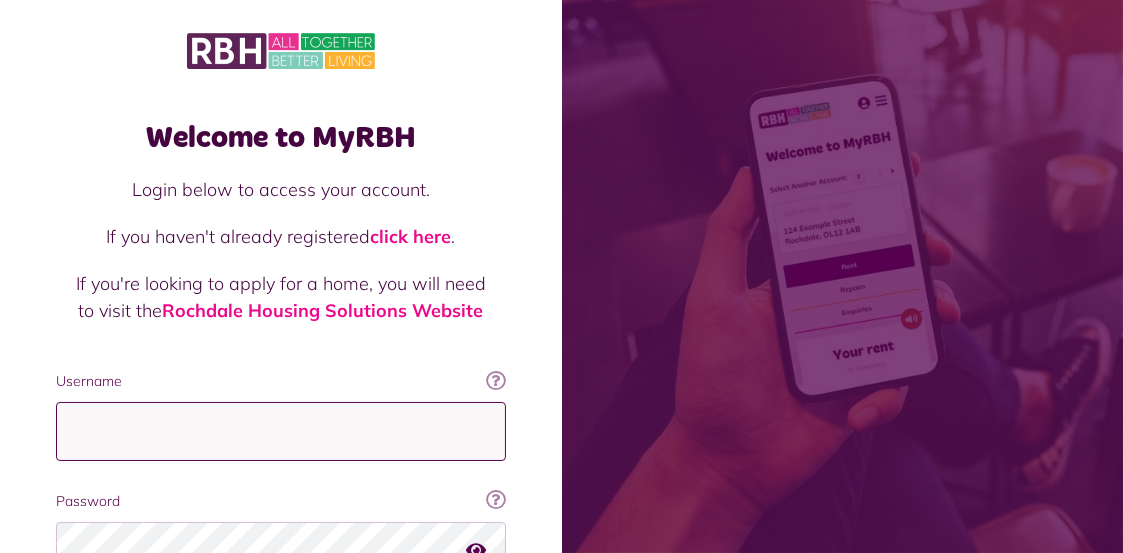 type on "**********" 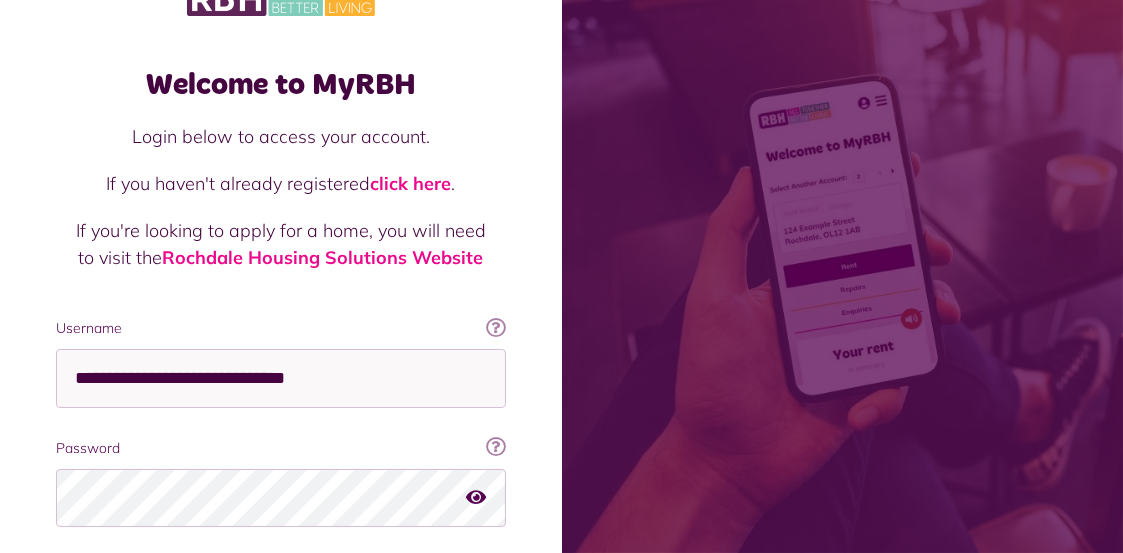 scroll, scrollTop: 214, scrollLeft: 0, axis: vertical 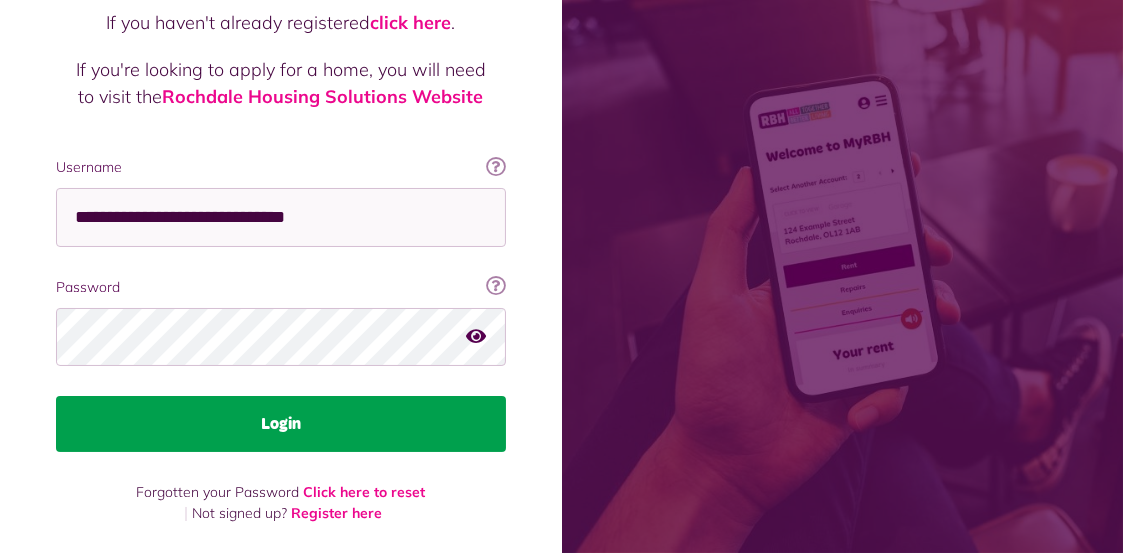click on "Login" at bounding box center (281, 424) 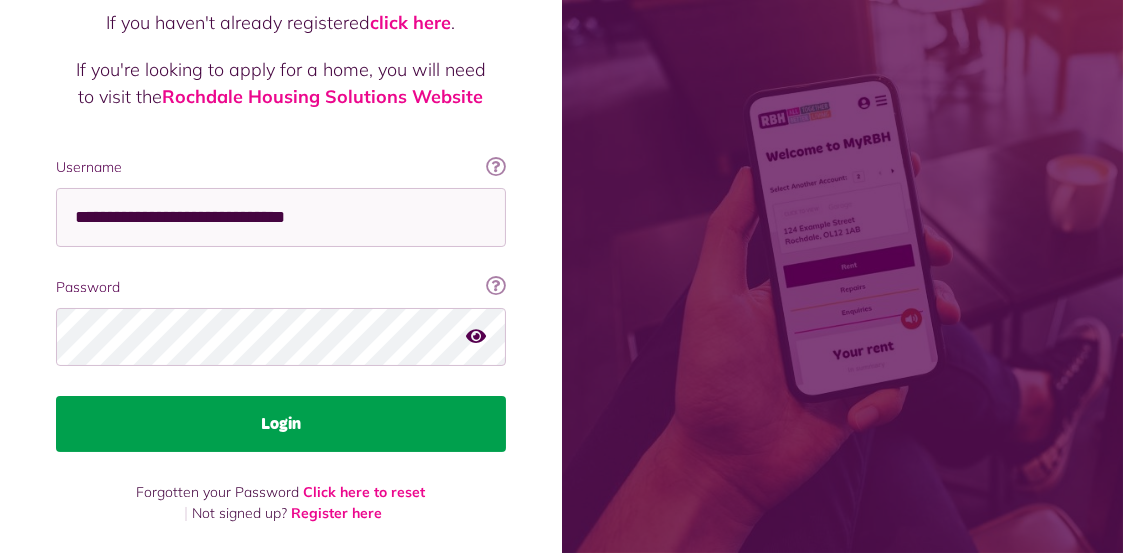 click on "Login" at bounding box center [281, 424] 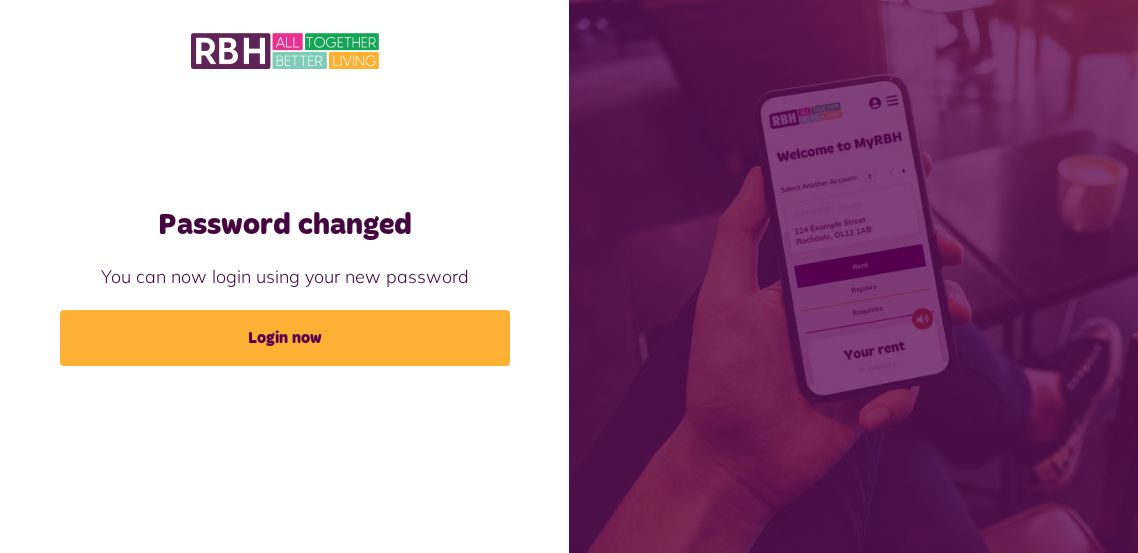 scroll, scrollTop: 0, scrollLeft: 0, axis: both 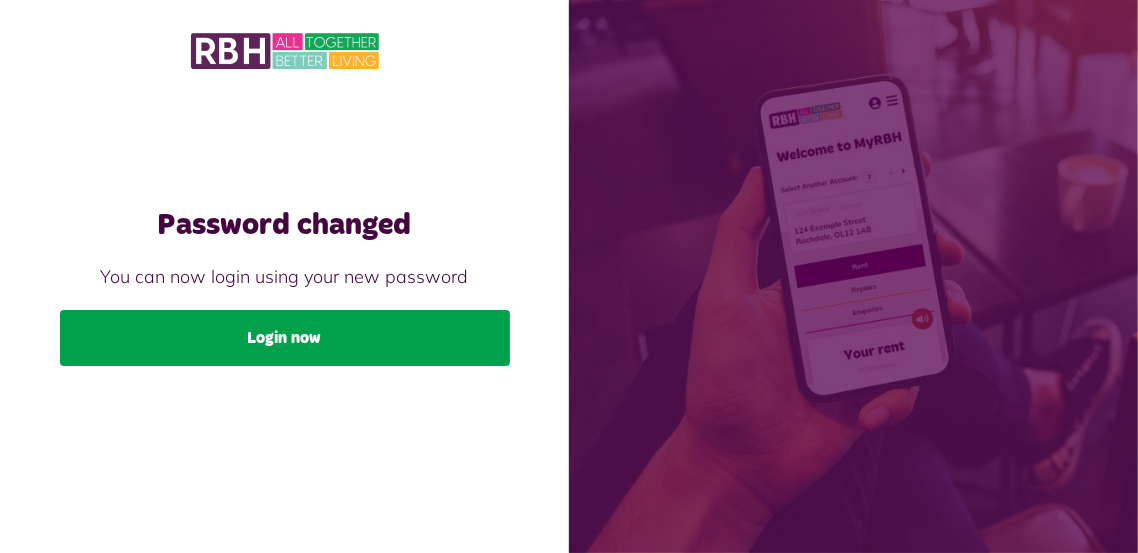 click on "Login now" at bounding box center (285, 338) 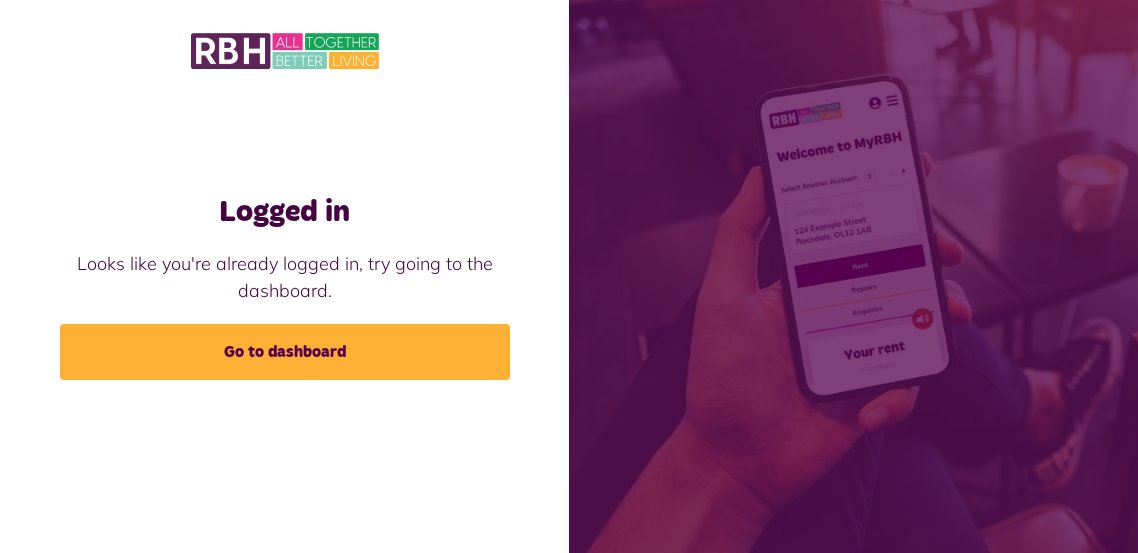 scroll, scrollTop: 0, scrollLeft: 0, axis: both 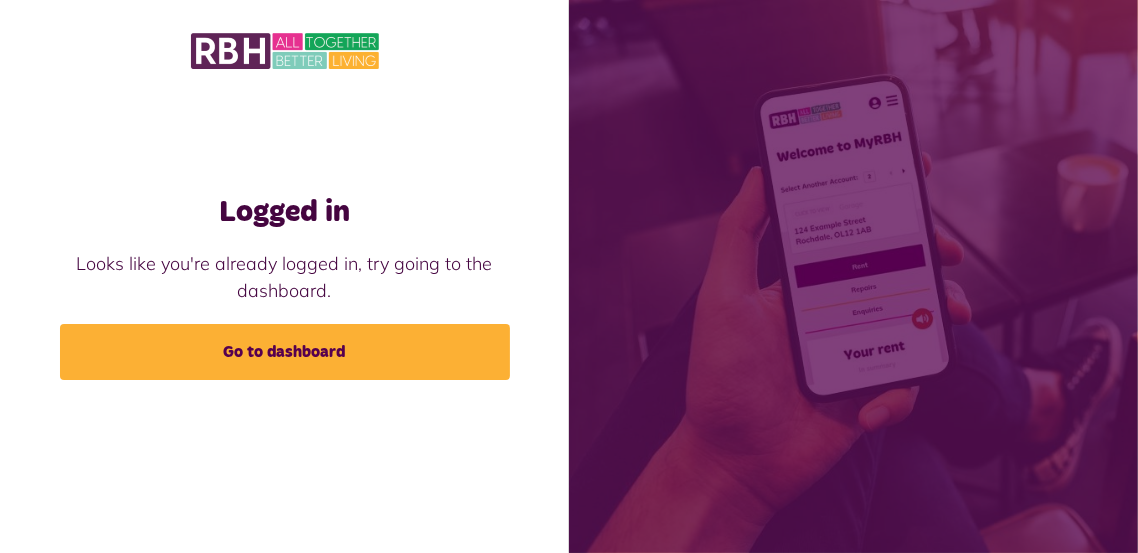 click on "Go to dashboard" at bounding box center [285, 352] 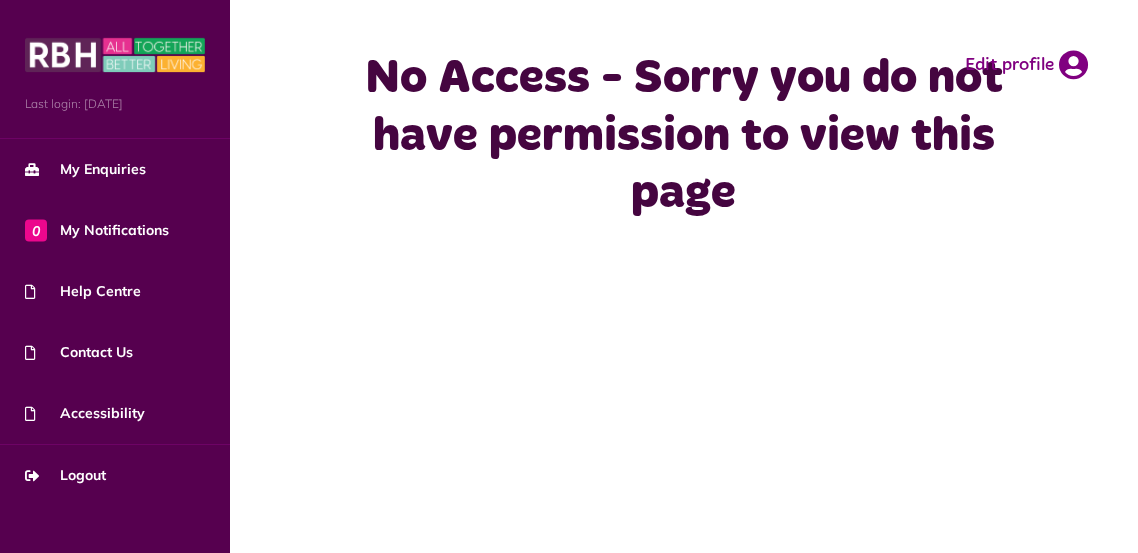 scroll, scrollTop: 0, scrollLeft: 0, axis: both 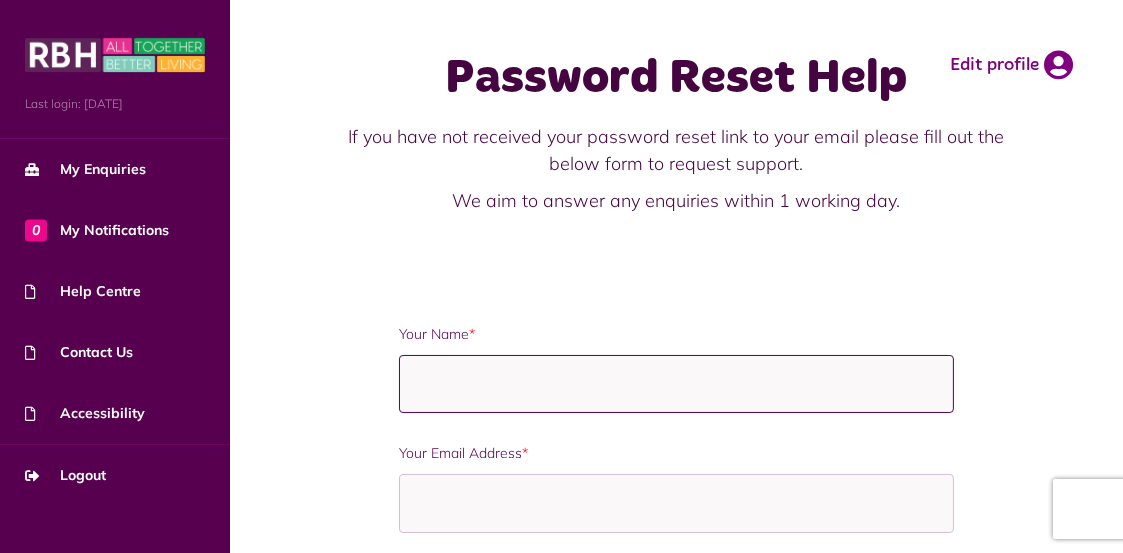 click on "Your Name                                              *" at bounding box center (676, 384) 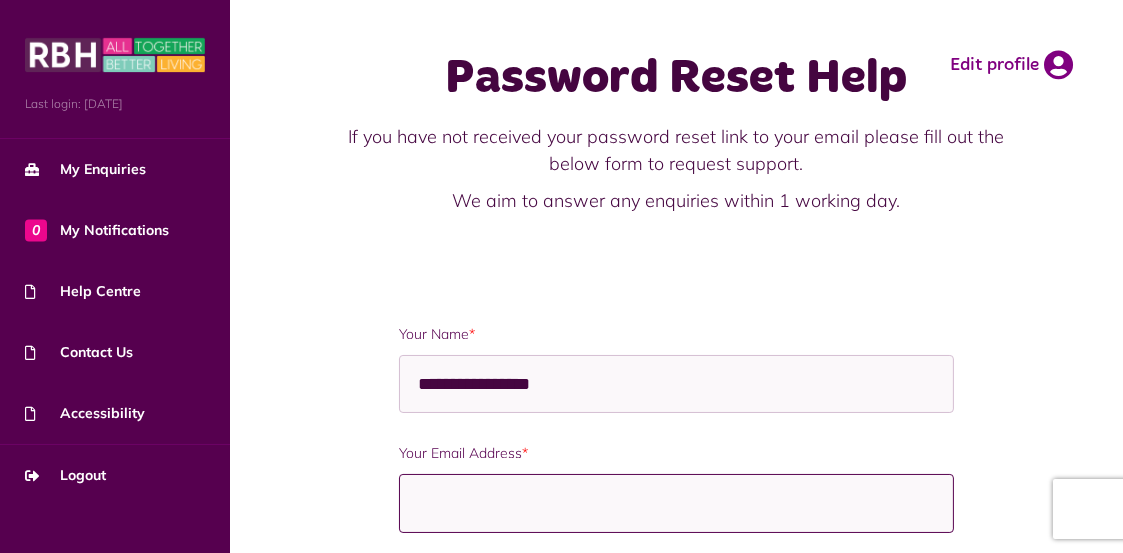 type on "**********" 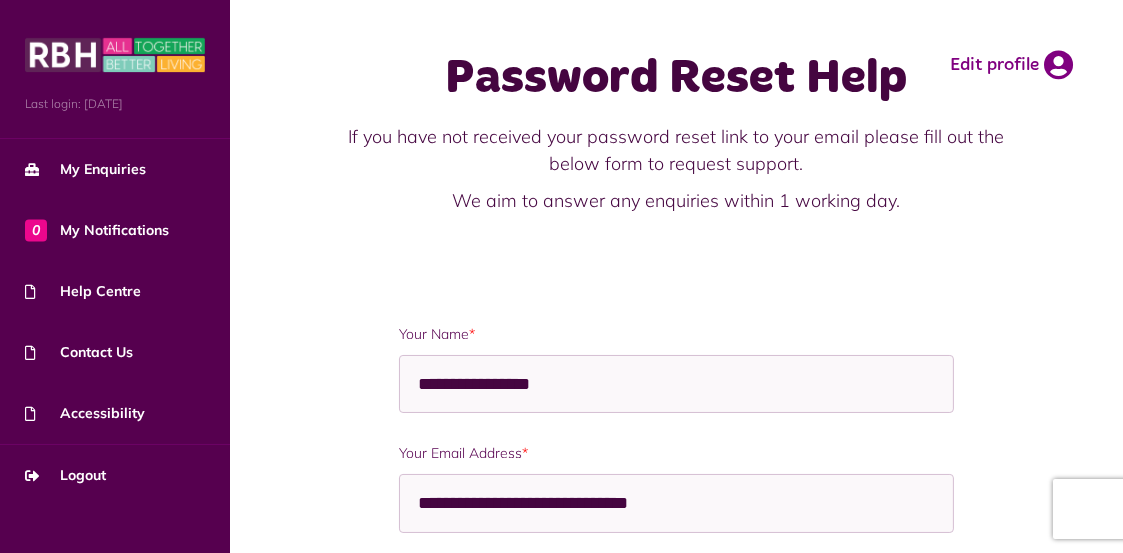 type on "**********" 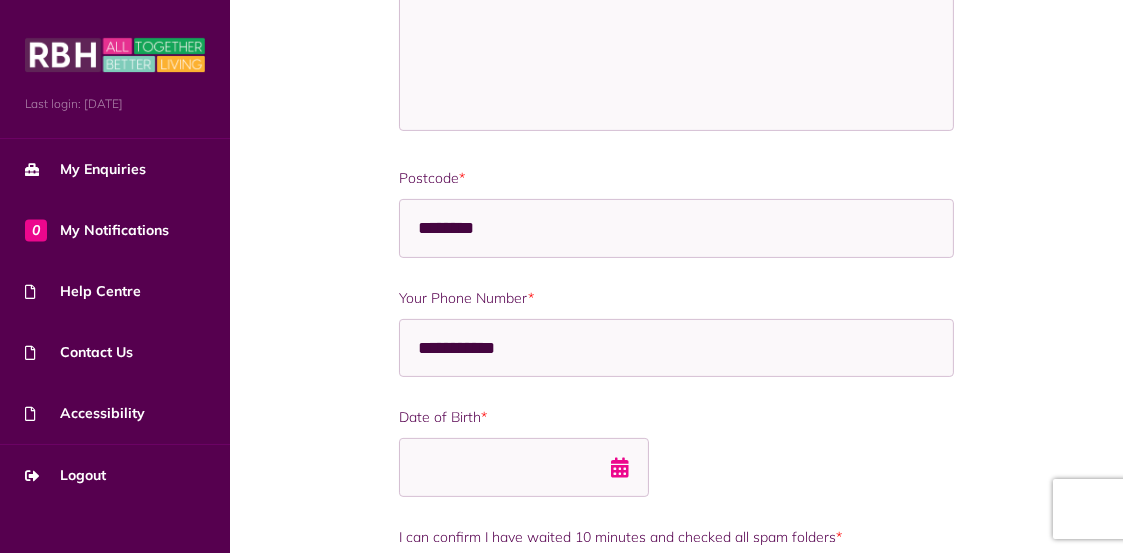 scroll, scrollTop: 746, scrollLeft: 0, axis: vertical 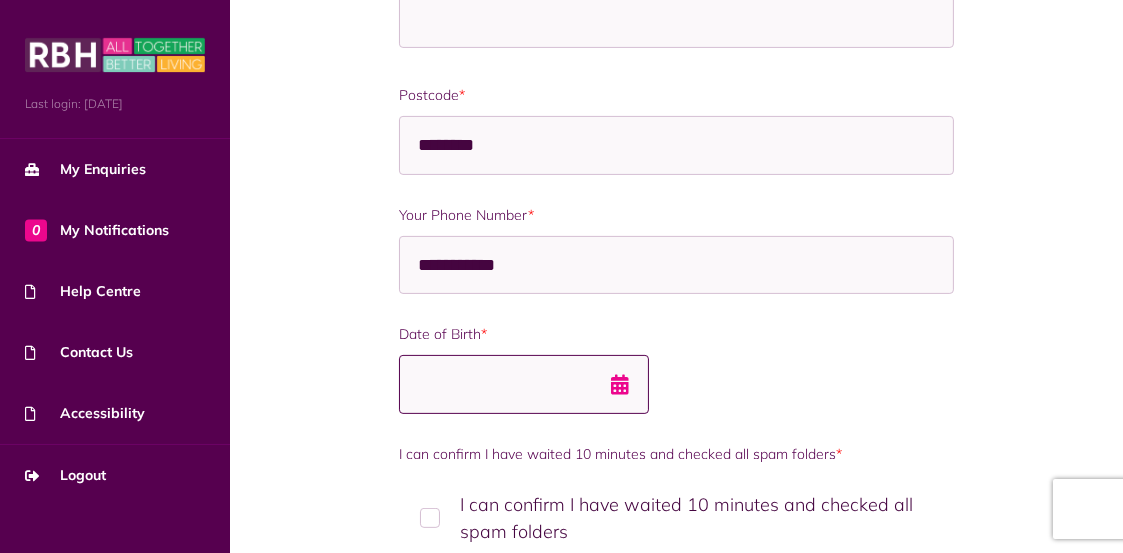 click on "Date of Birth                                              *" at bounding box center [524, 384] 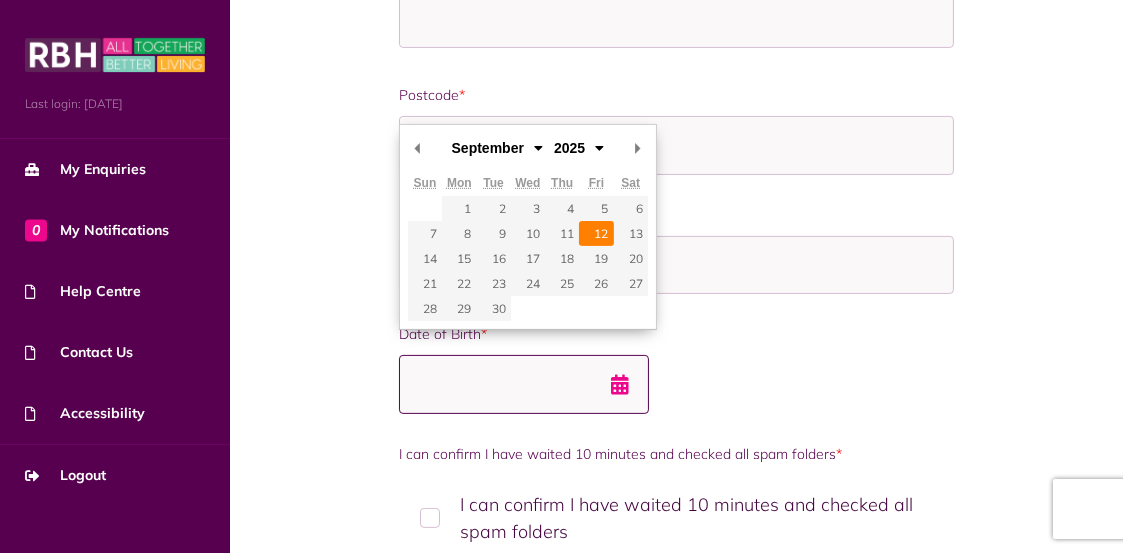 type on "**********" 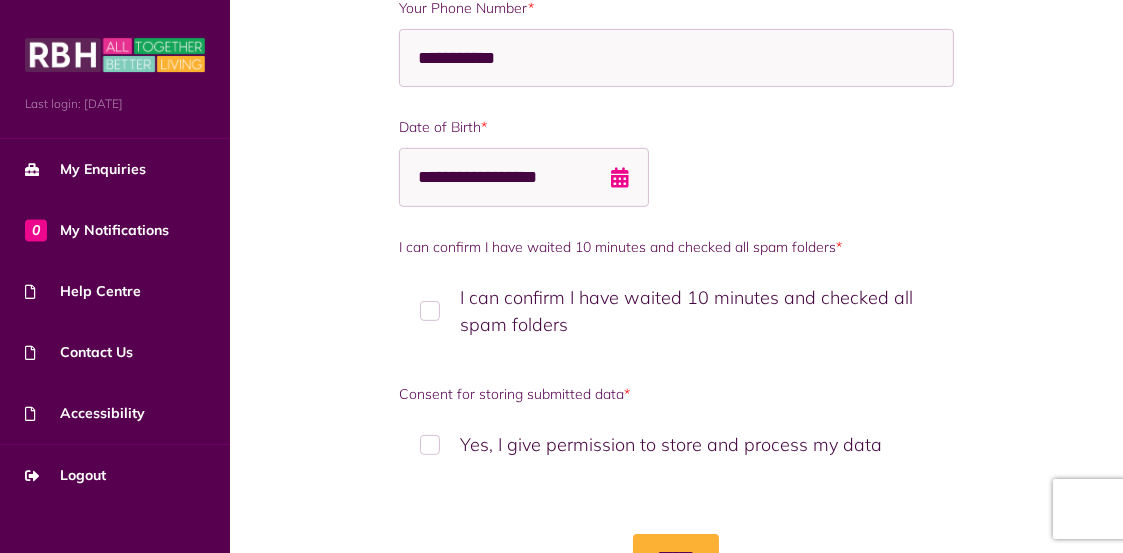 scroll, scrollTop: 964, scrollLeft: 0, axis: vertical 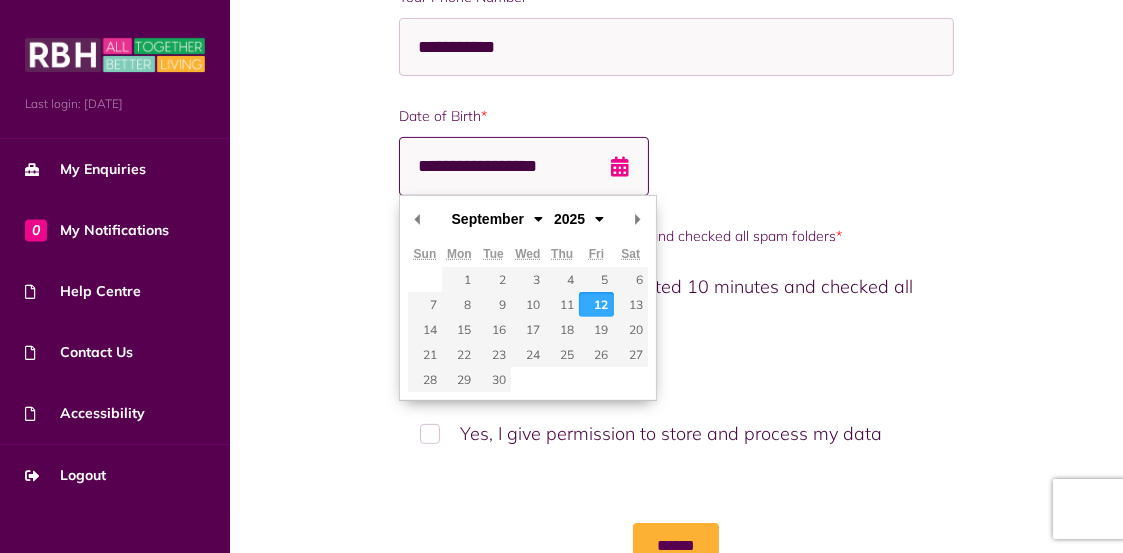 click on "**********" at bounding box center (524, 166) 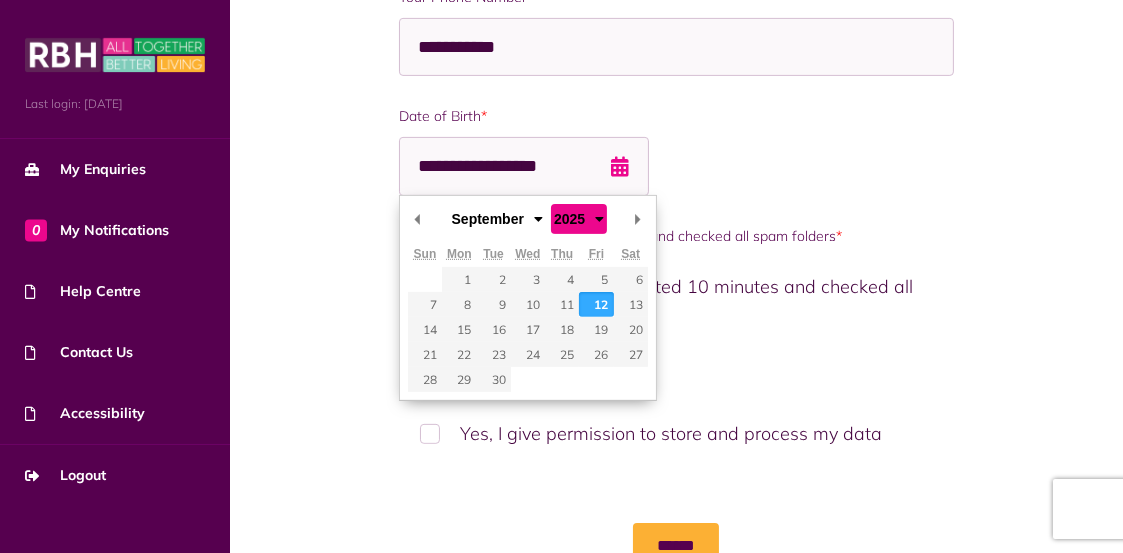 click on "**** **** **** **** **** **** **** **** **** **** **** **** **** **** **** **** **** **** **** **** ****" at bounding box center [573, 218] 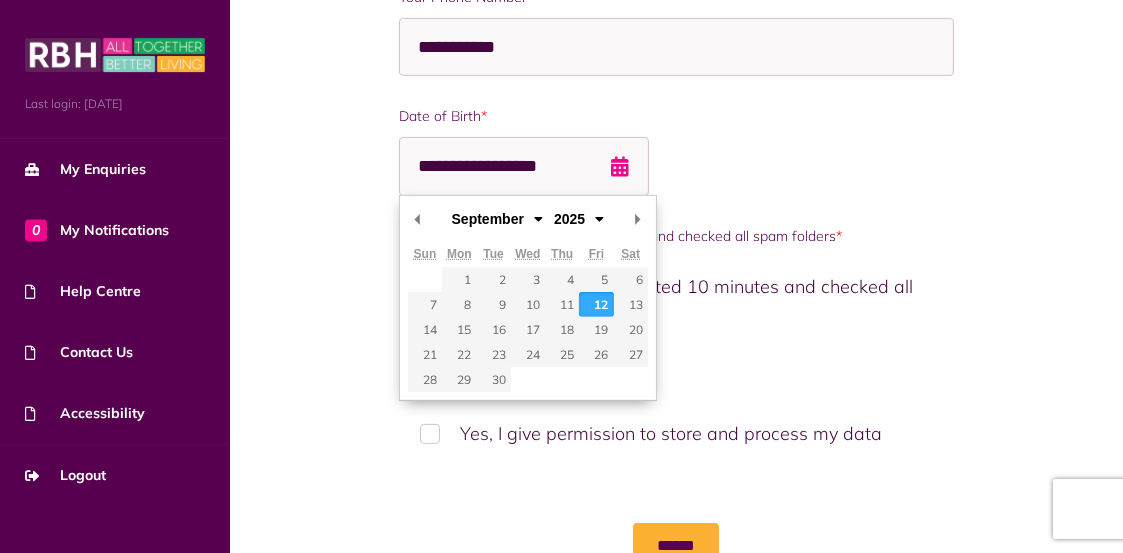 click on "**********" at bounding box center [676, -74] 